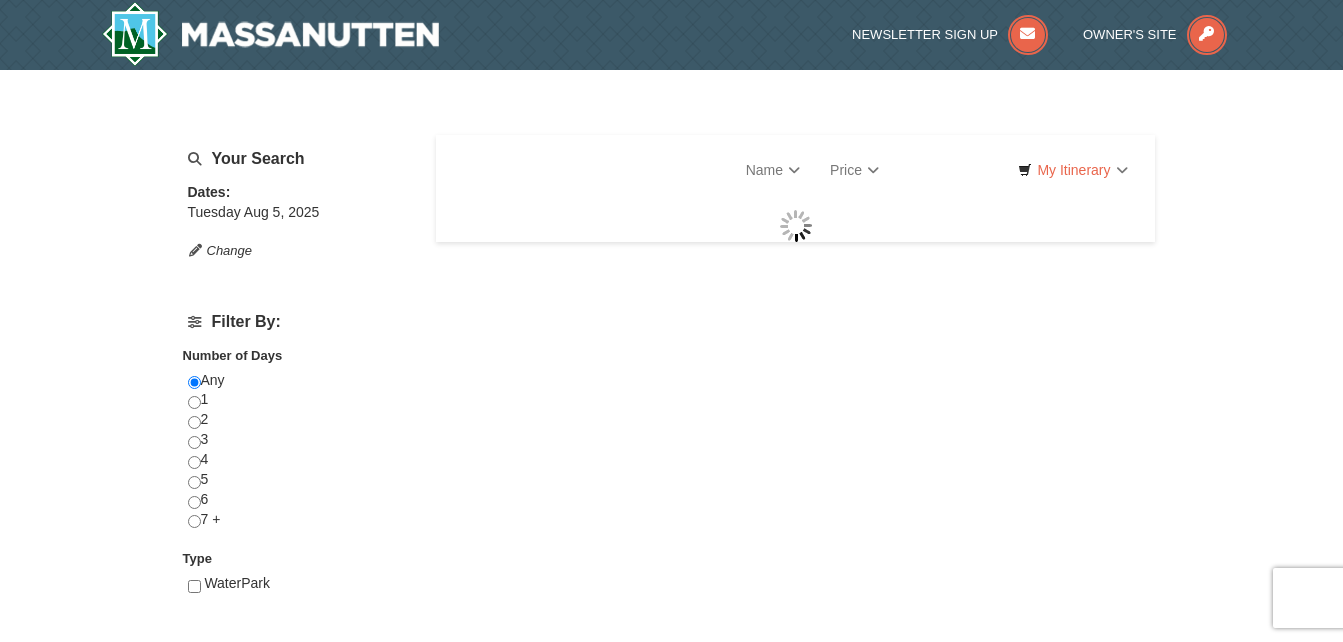 scroll, scrollTop: 0, scrollLeft: 0, axis: both 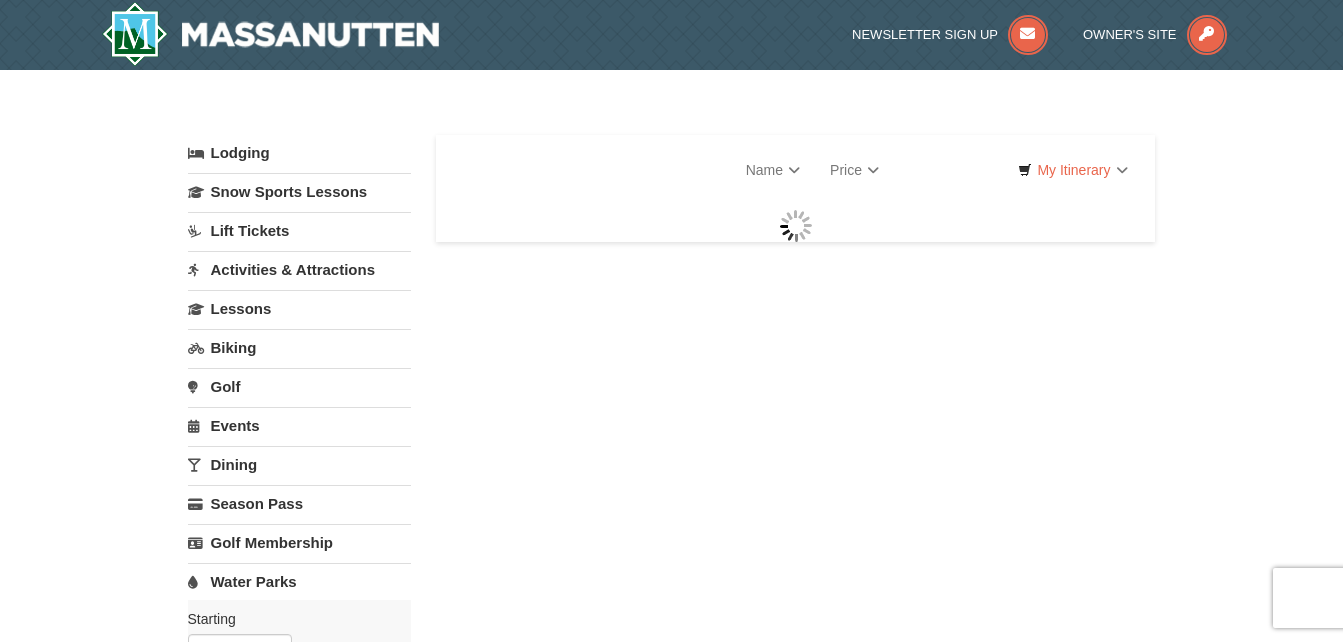 select on "8" 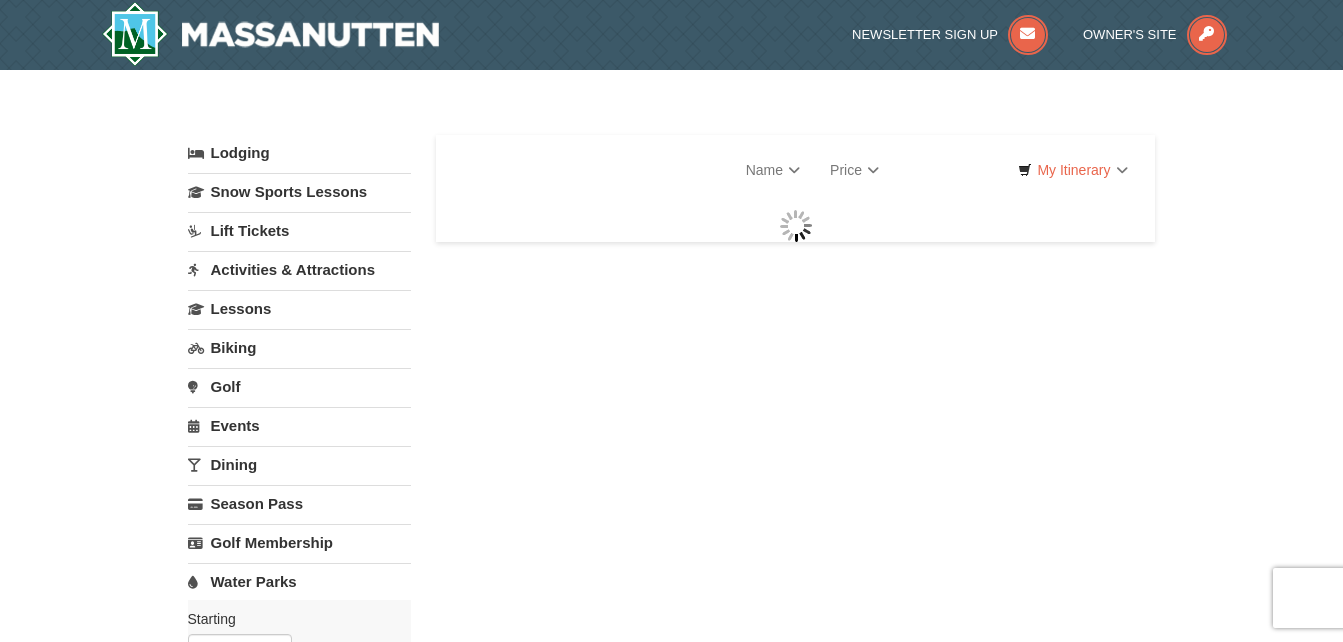 select on "8" 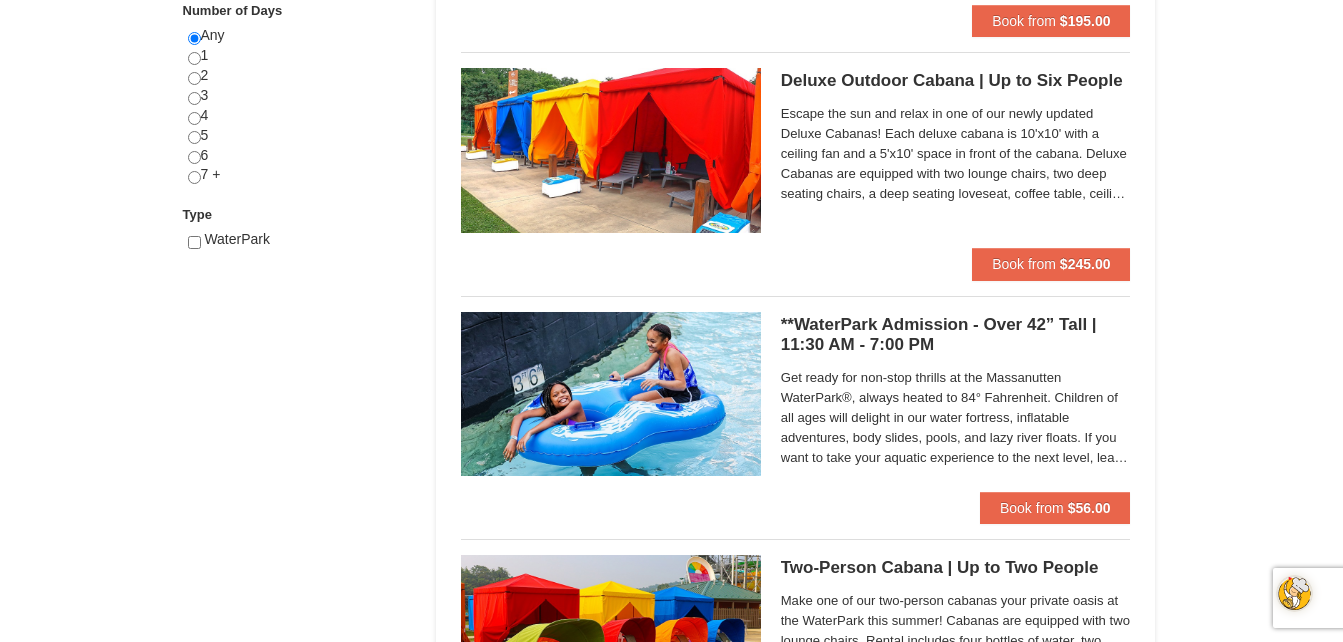 scroll, scrollTop: 879, scrollLeft: 0, axis: vertical 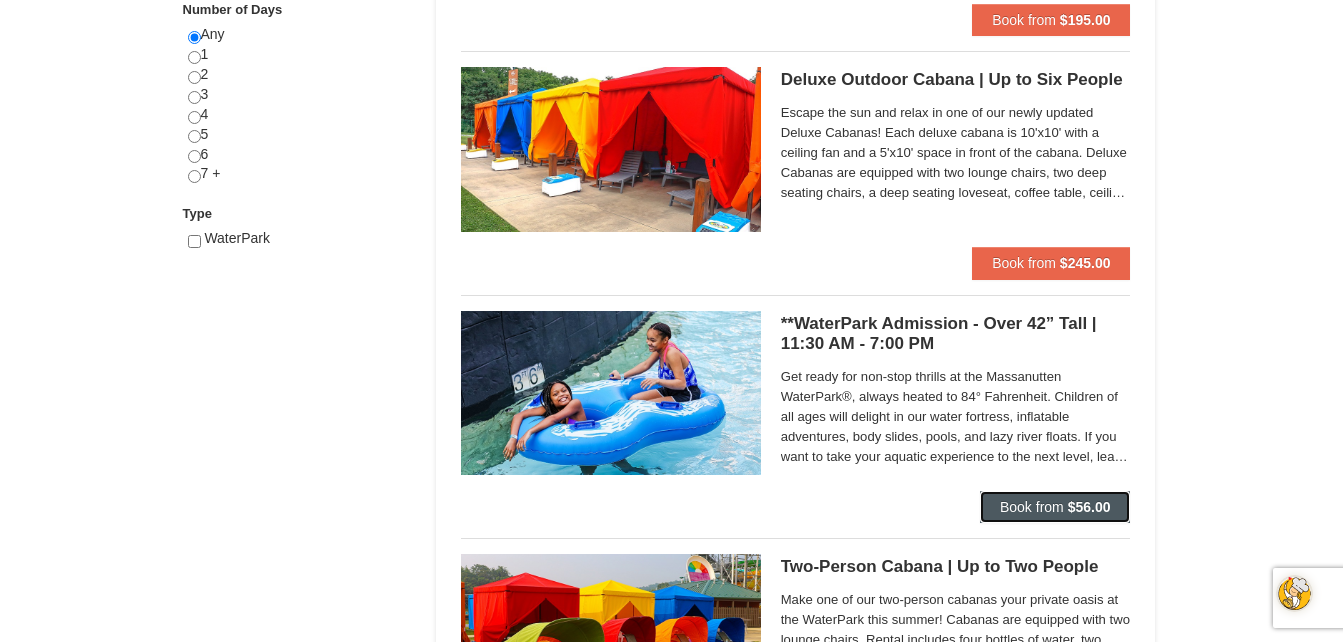 click on "Book from" at bounding box center (1032, 507) 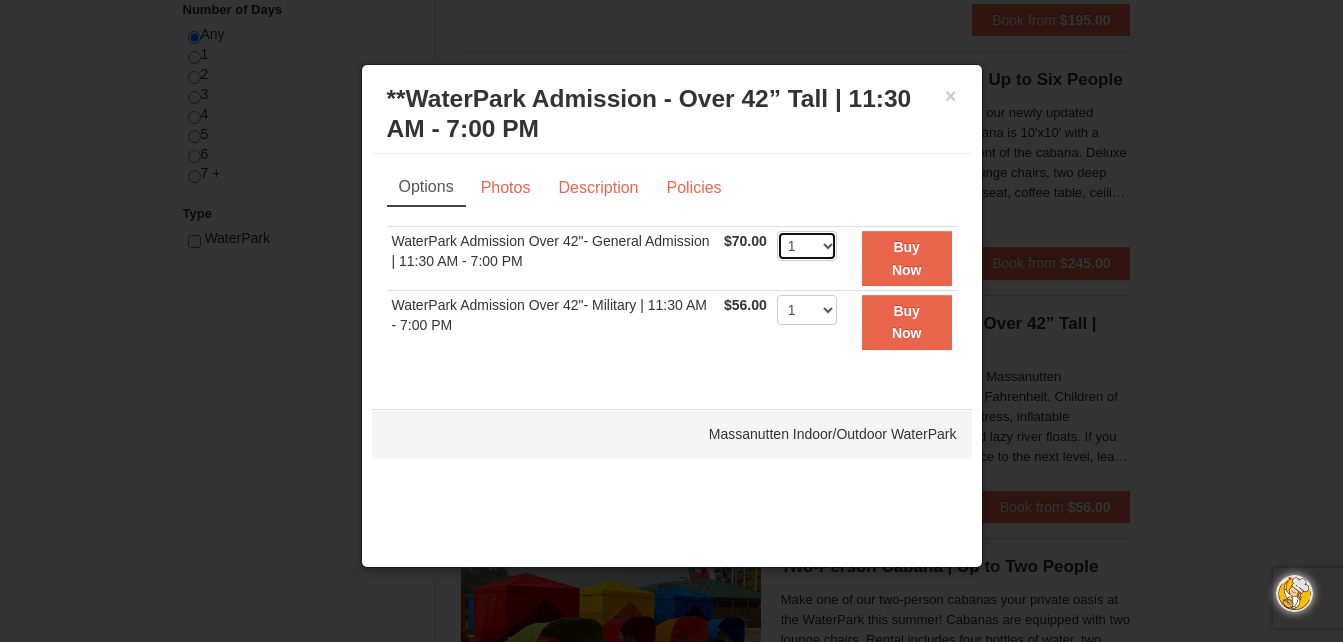 click on "1
2
3
4
5
6
7
8
9
10
11
12
13
14
15
16
17
18
19
20
21 22" at bounding box center (807, 246) 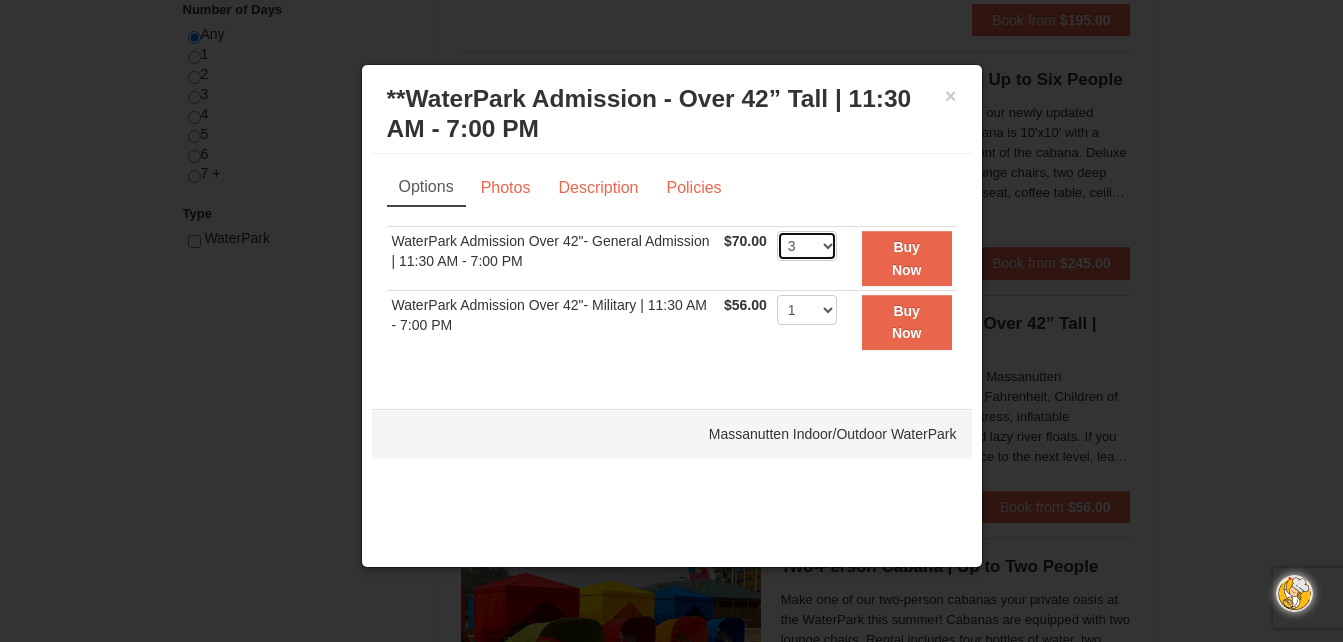 click on "1
2
3
4
5
6
7
8
9
10
11
12
13
14
15
16
17
18
19
20
21 22" at bounding box center (807, 246) 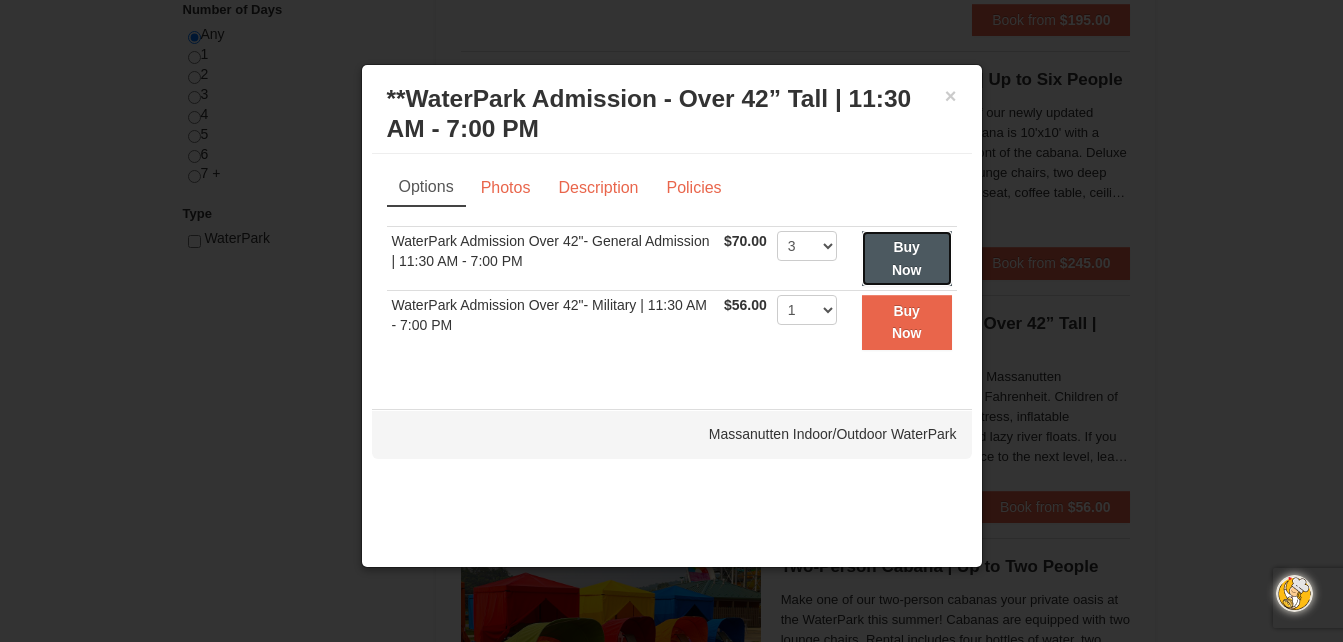 click on "Buy Now" at bounding box center [907, 258] 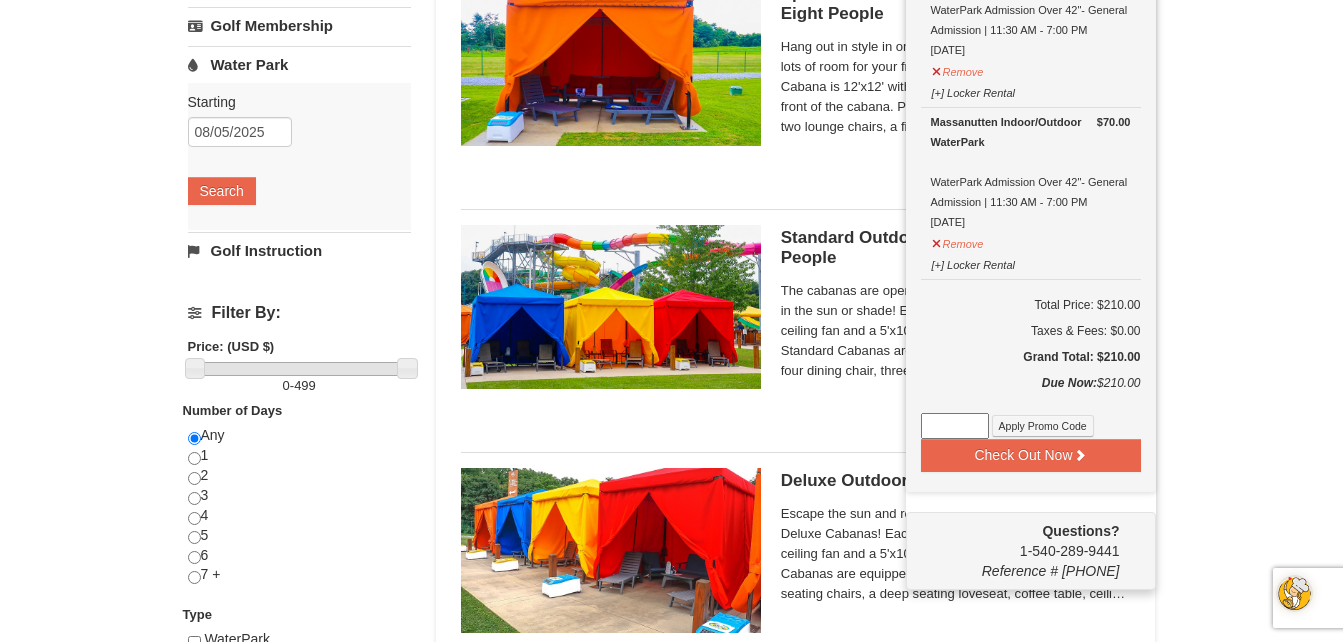 scroll, scrollTop: 477, scrollLeft: 0, axis: vertical 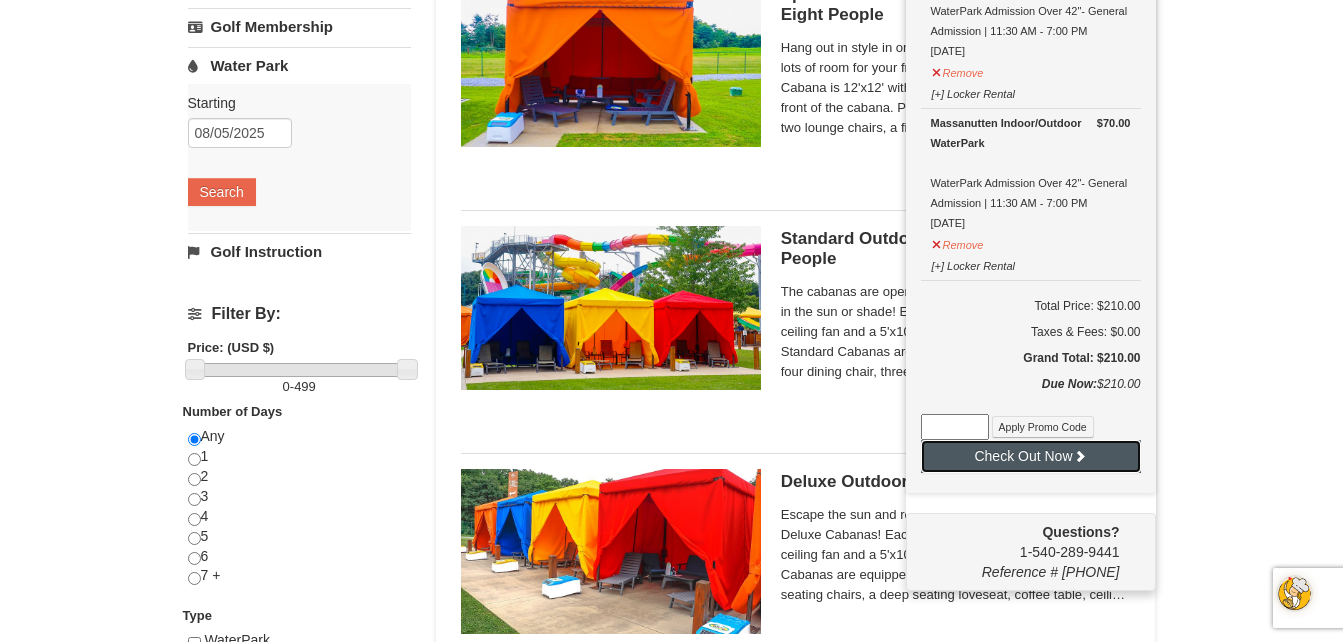 click on "Check Out Now" at bounding box center (1031, 456) 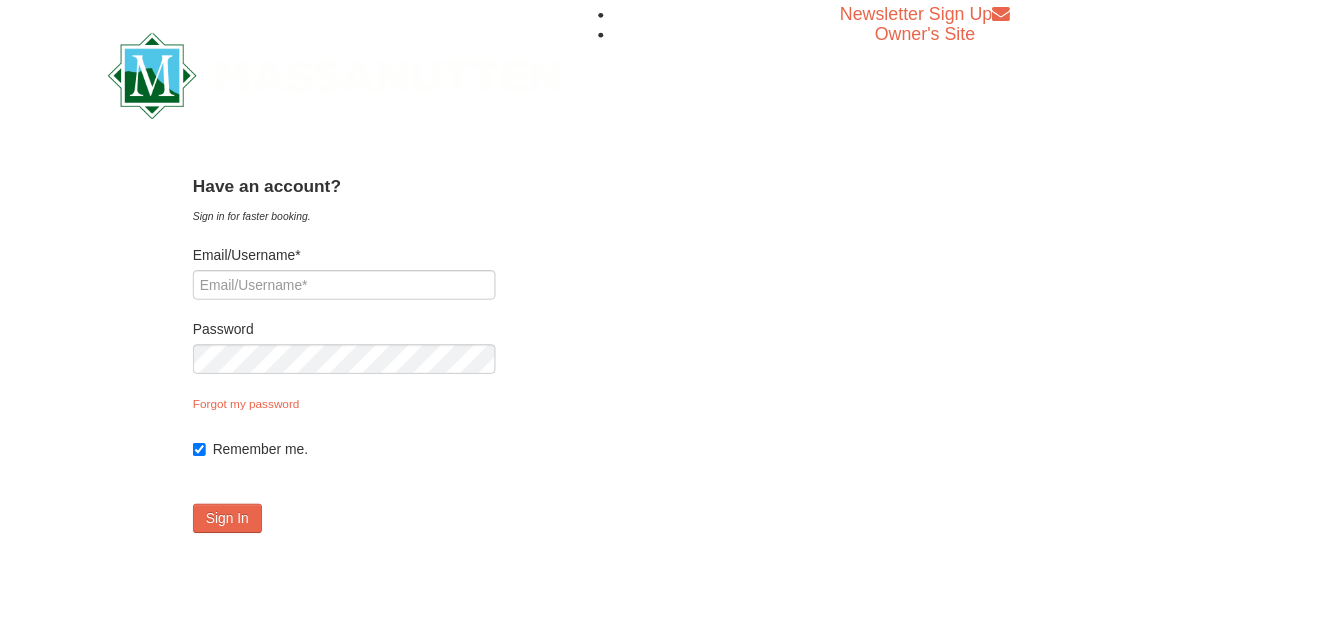 scroll, scrollTop: 0, scrollLeft: 0, axis: both 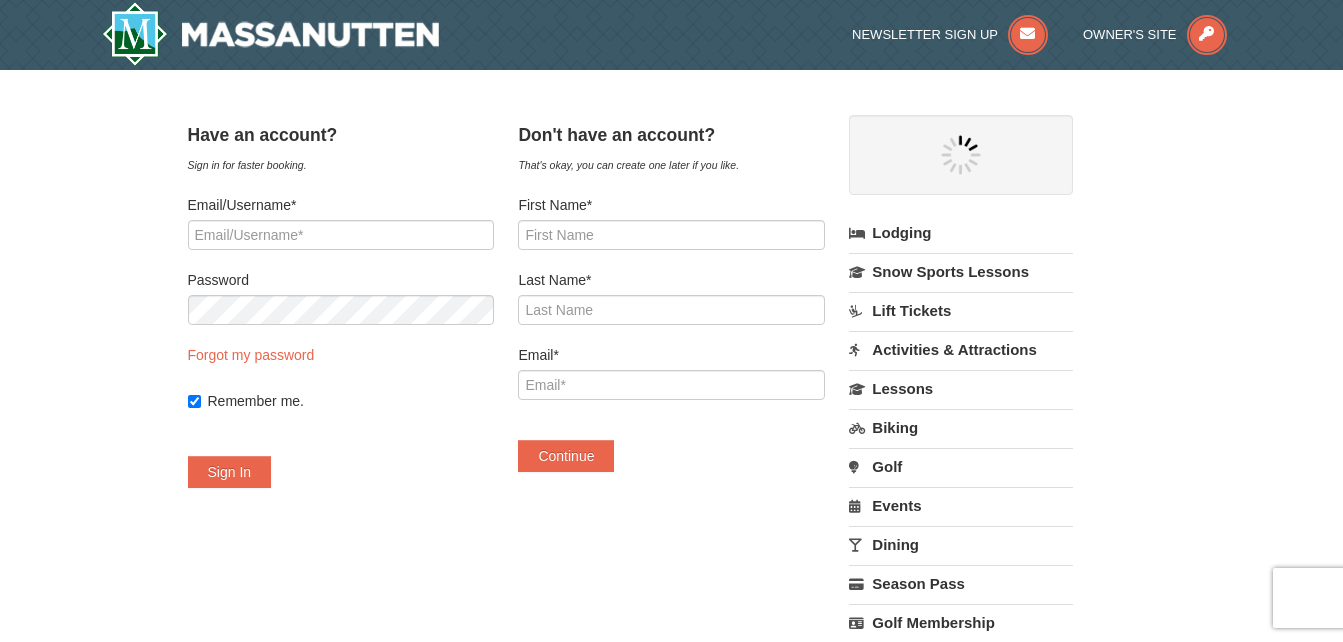 select on "8" 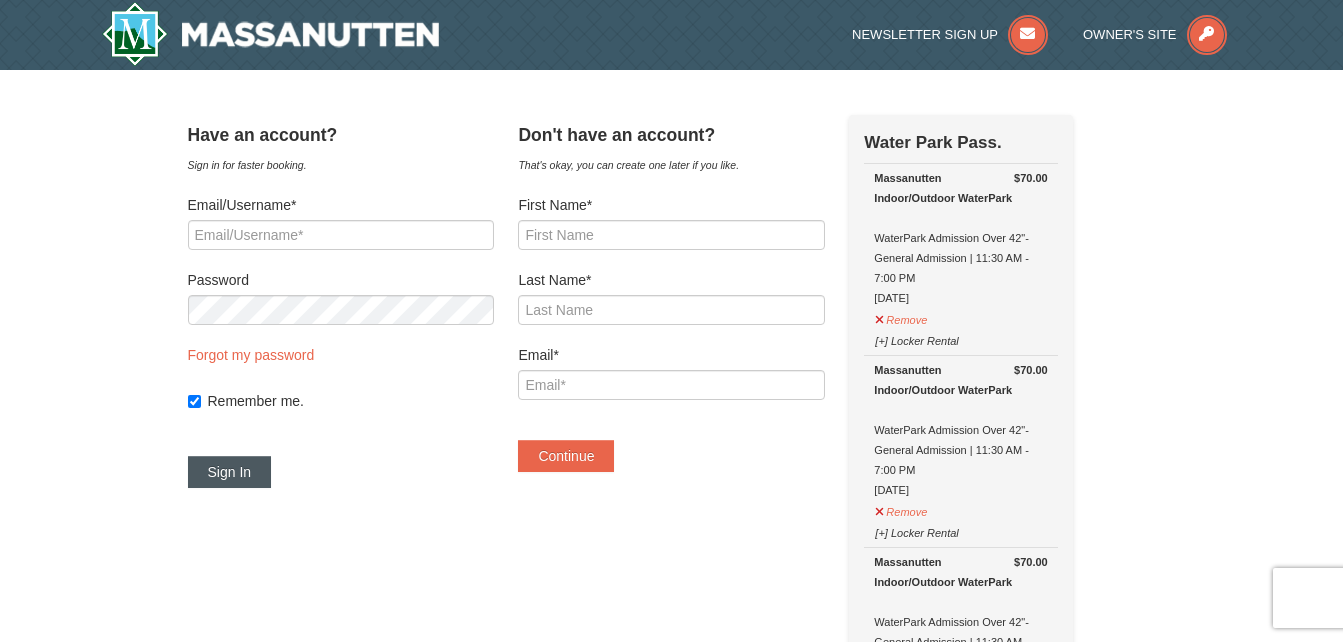 select on "8" 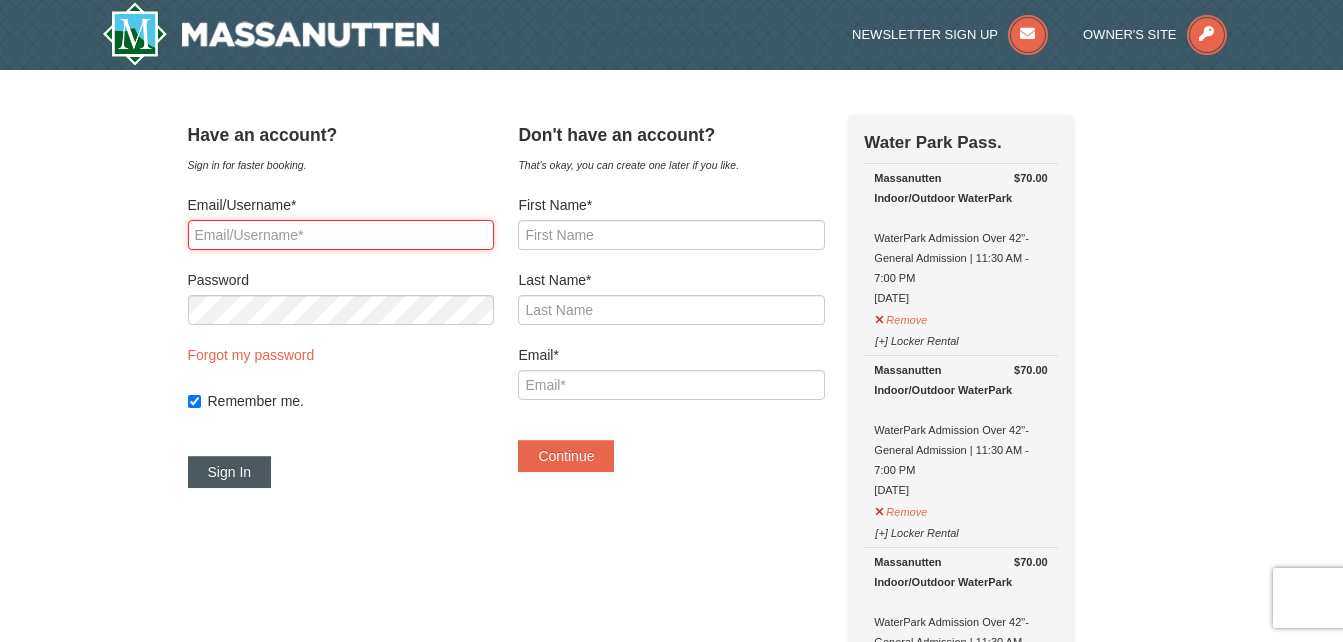 type on "[EMAIL]" 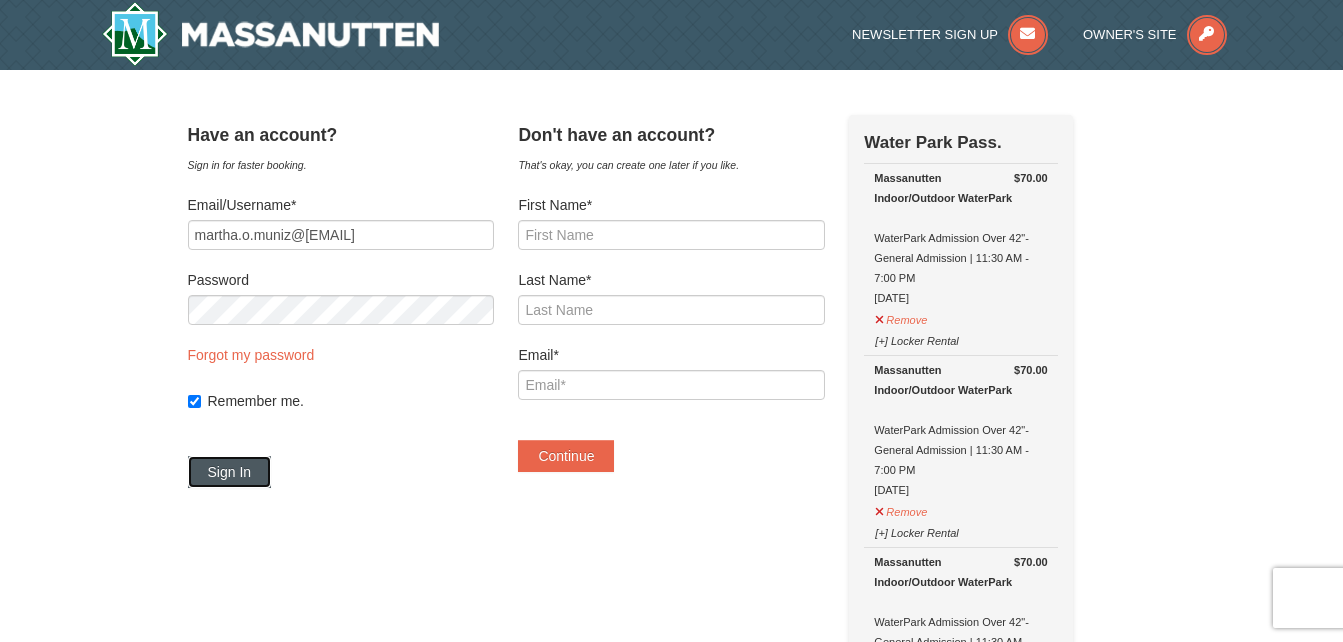 click on "Sign In" at bounding box center [230, 472] 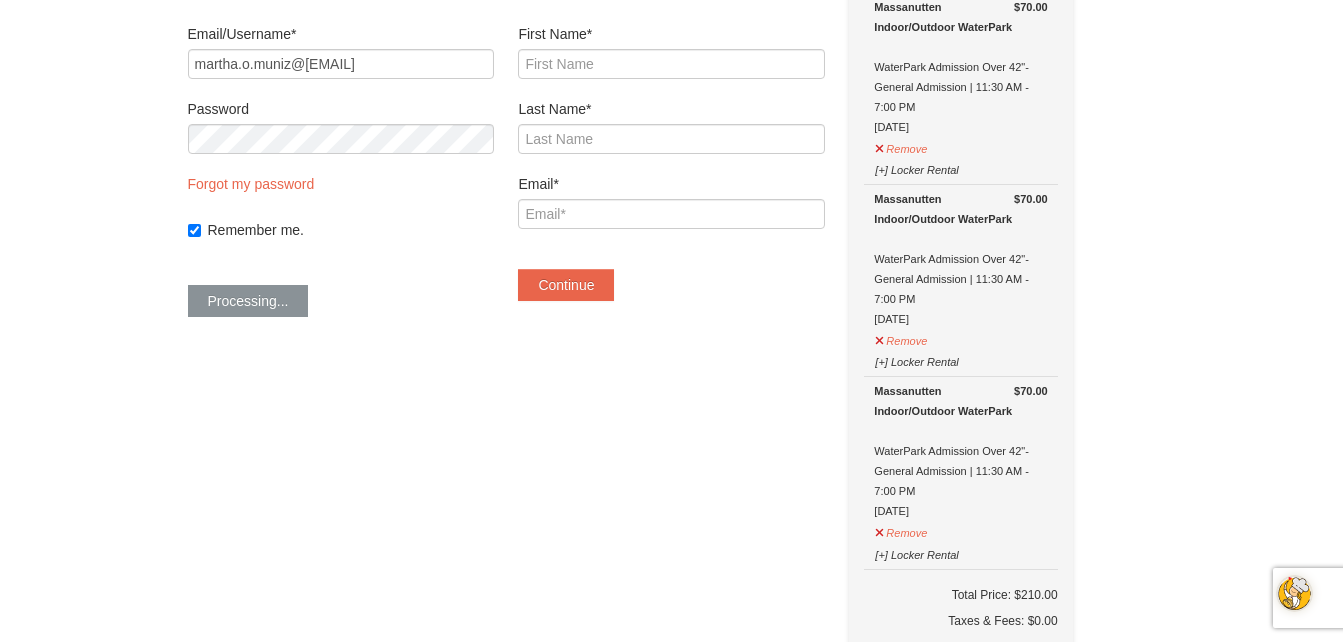 scroll, scrollTop: 0, scrollLeft: 0, axis: both 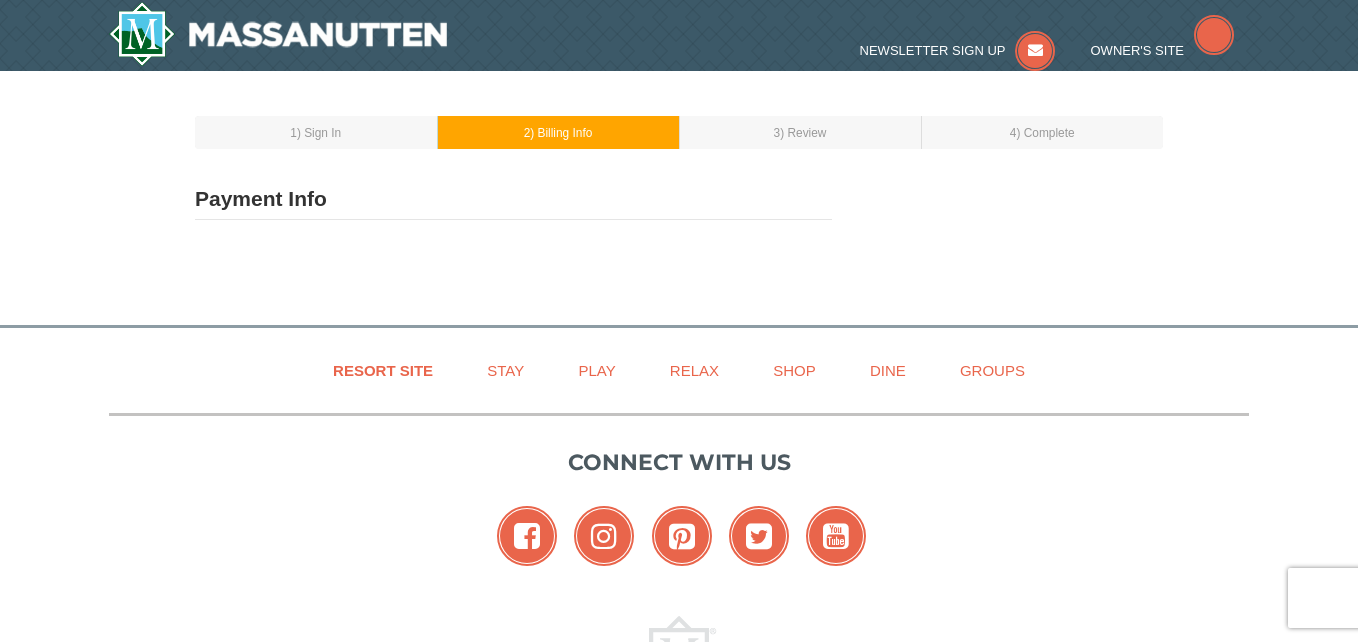 select on "1" 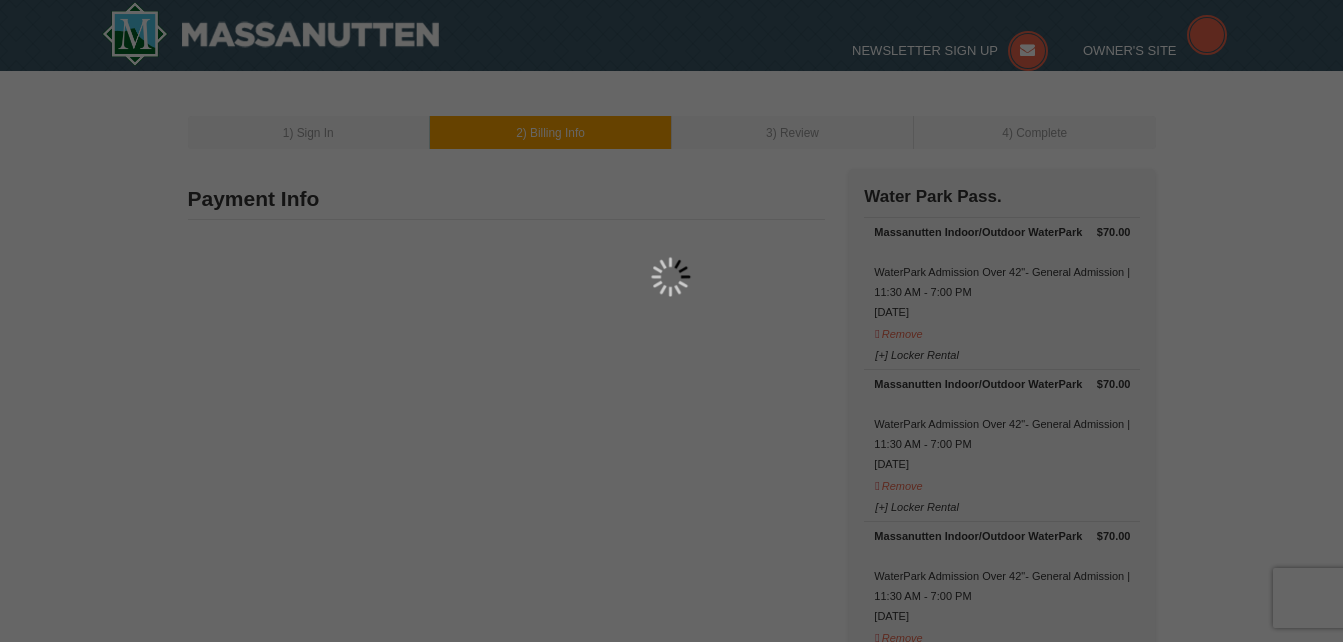 type on "[NUMBER] [STREET]" 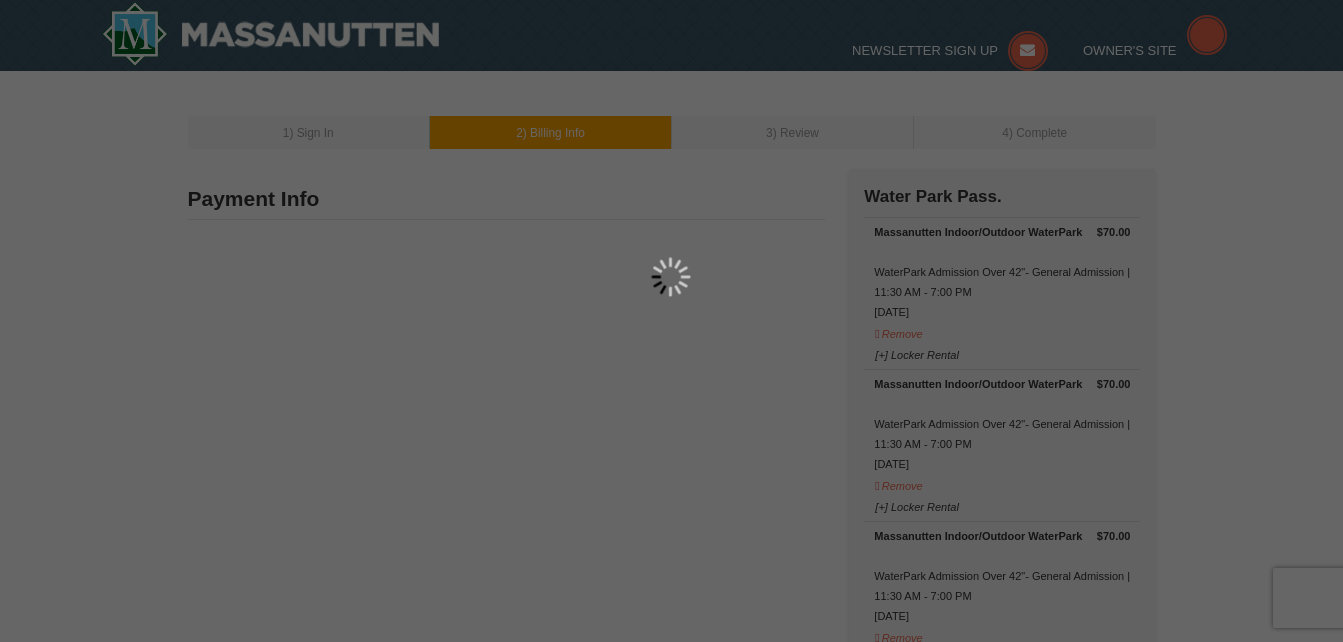 type on "[NAME]" 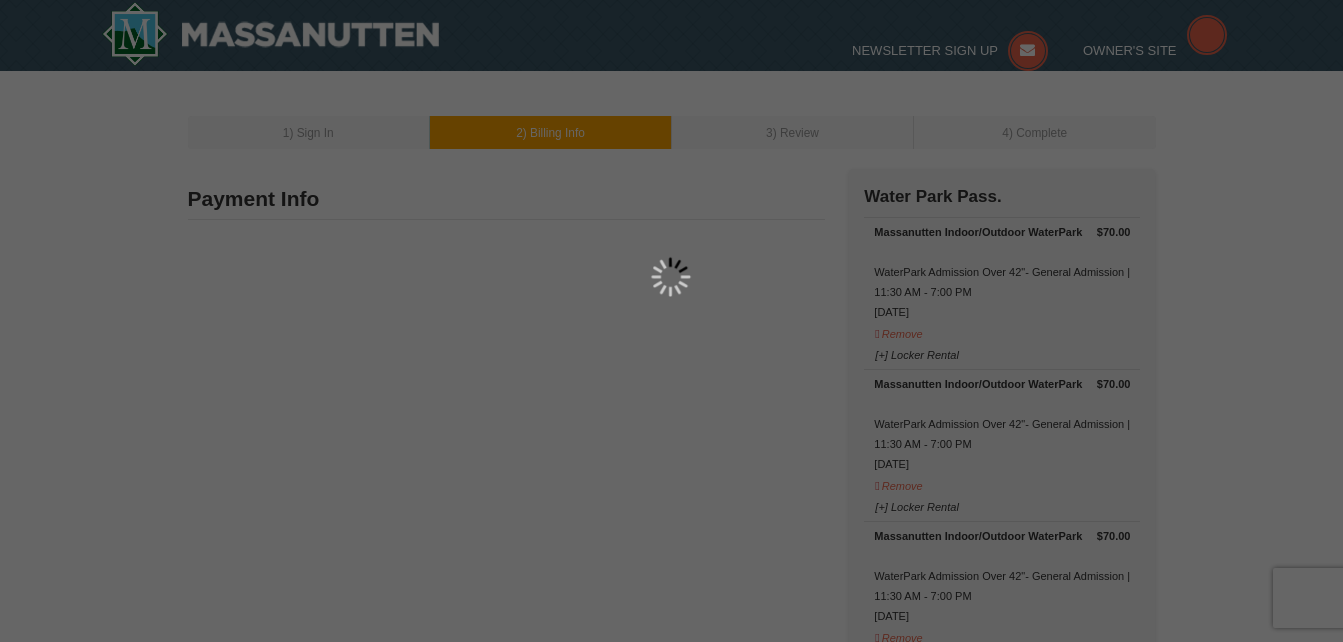 type on "[POSTAL_CODE]" 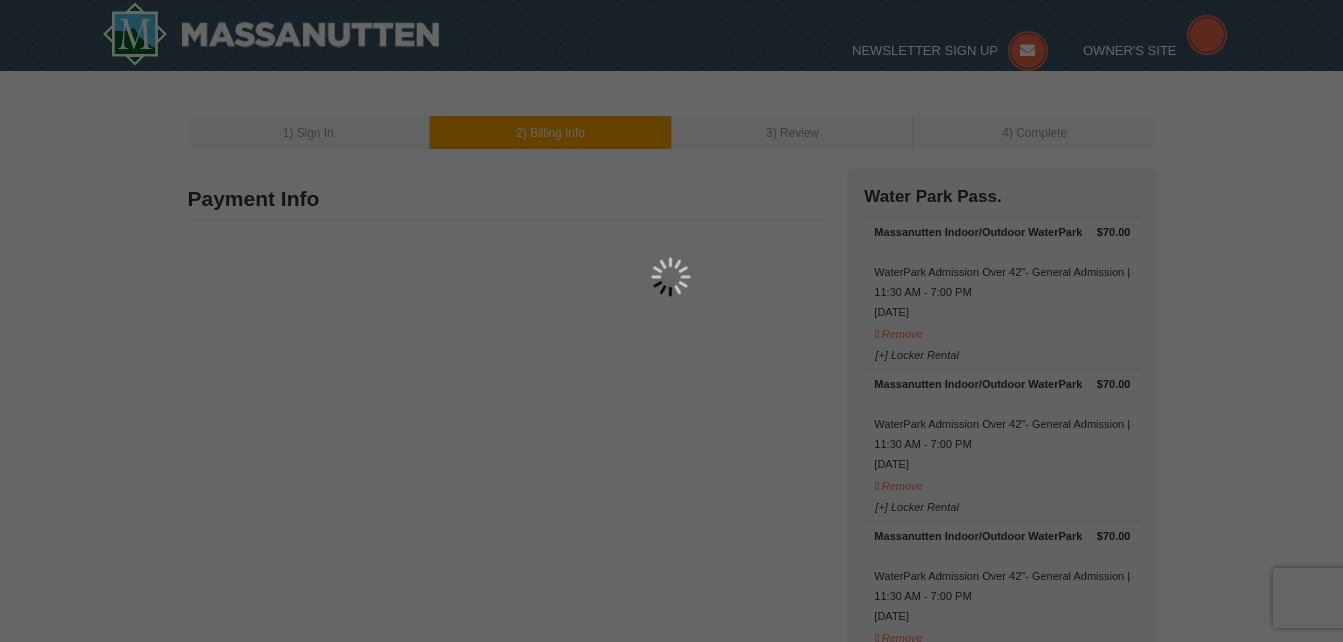 type on "804" 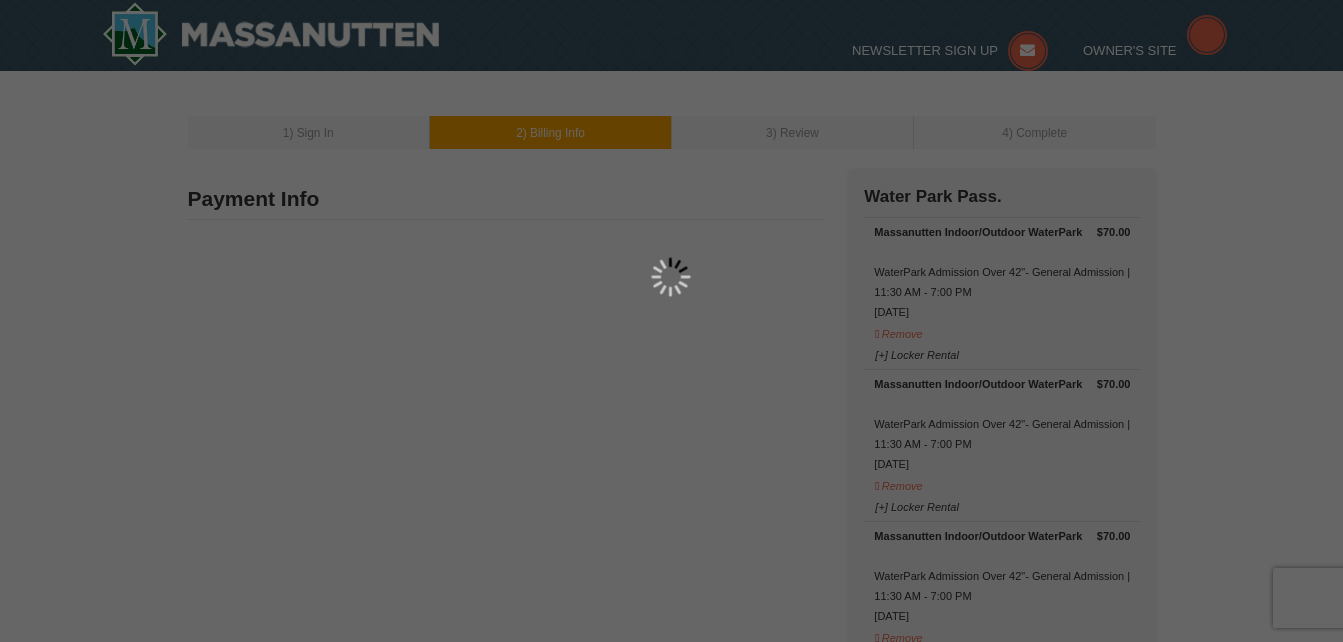 type on "814" 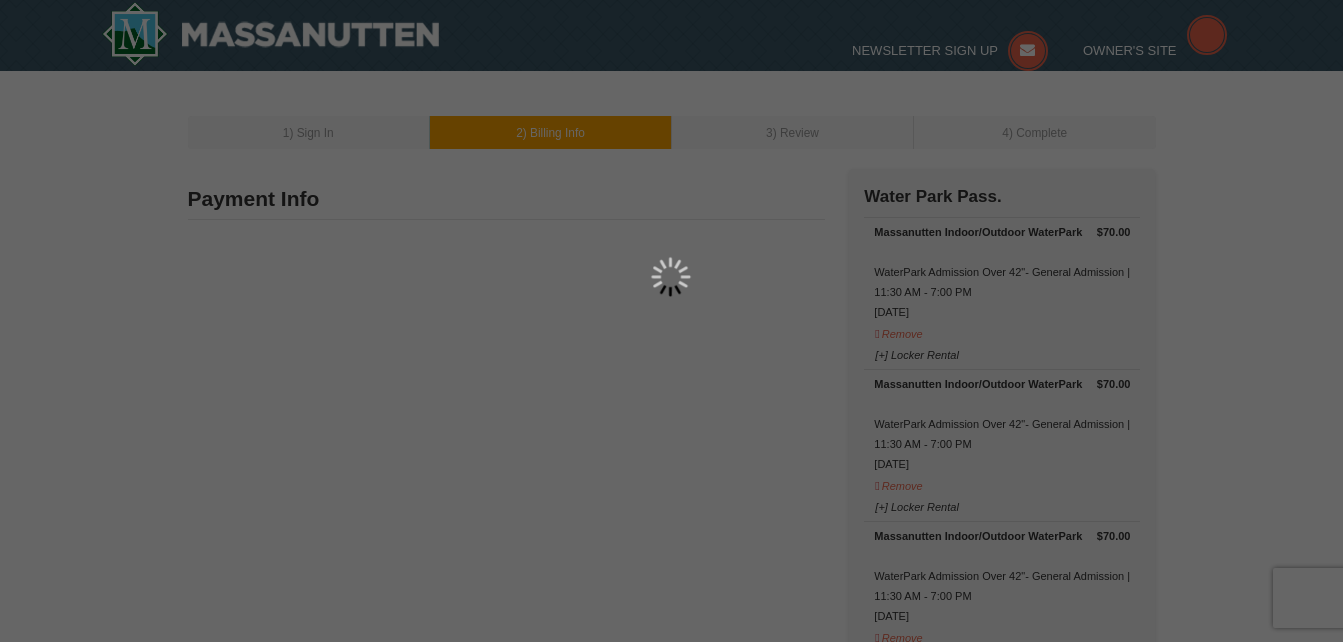 type on "4969" 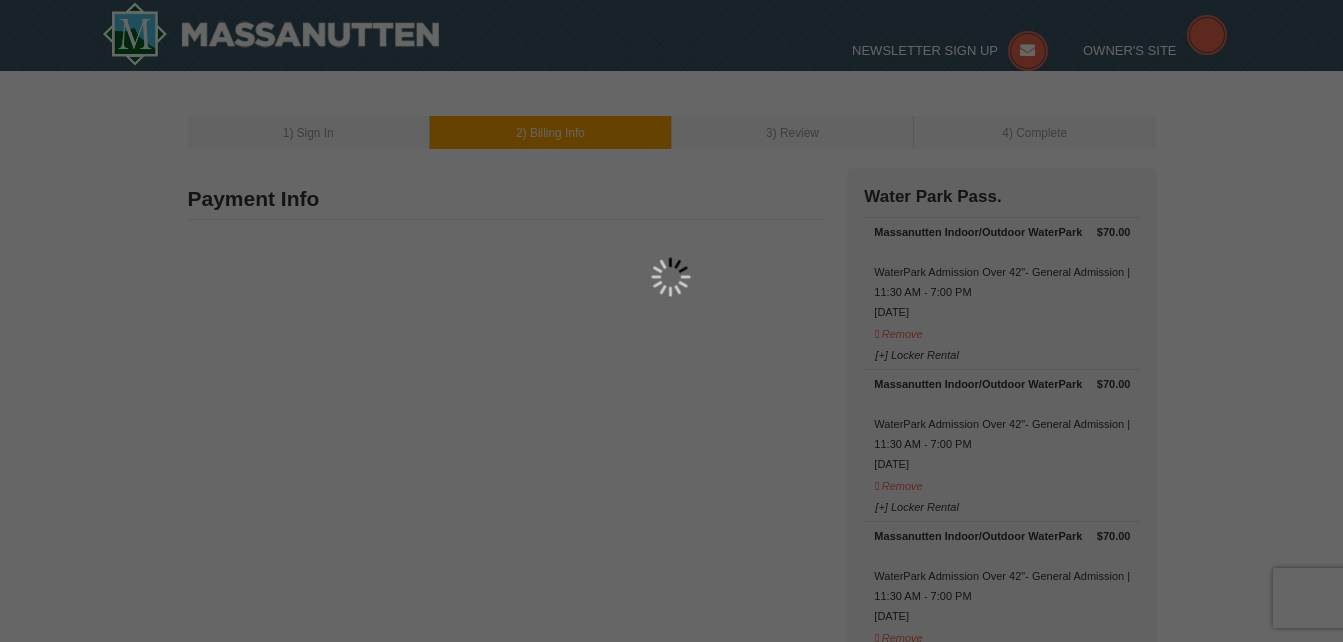 type on "[EMAIL]" 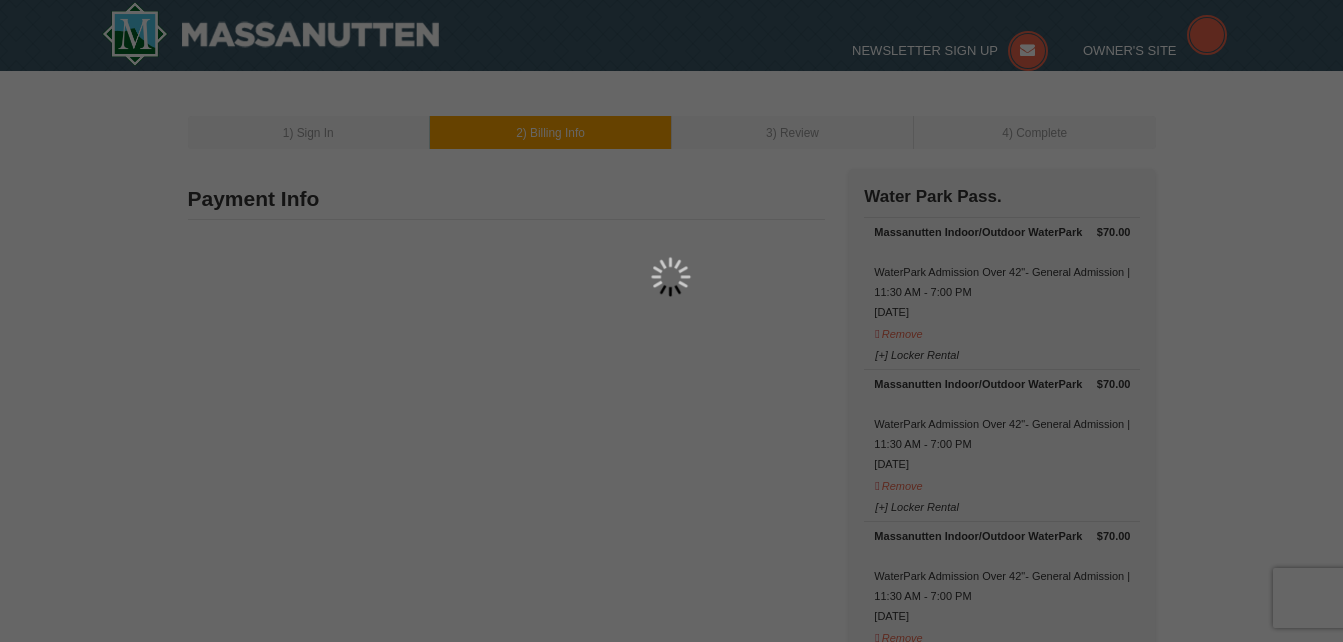 select on "VA" 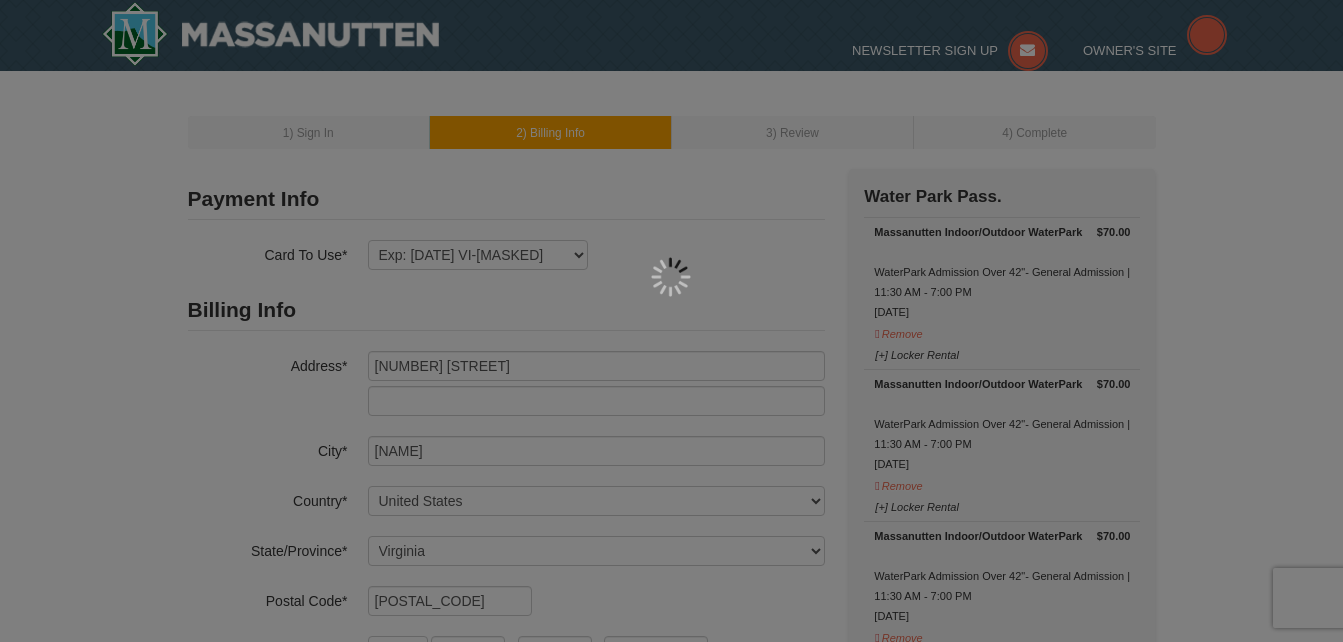 select on "8" 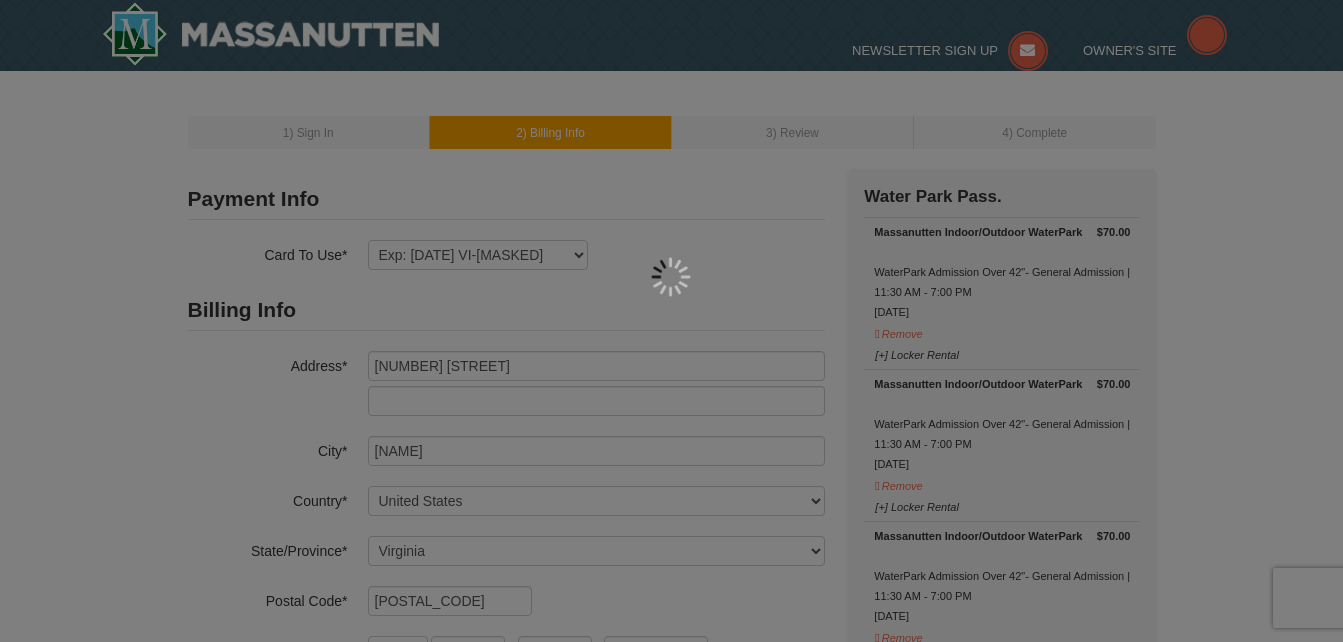 select on "8" 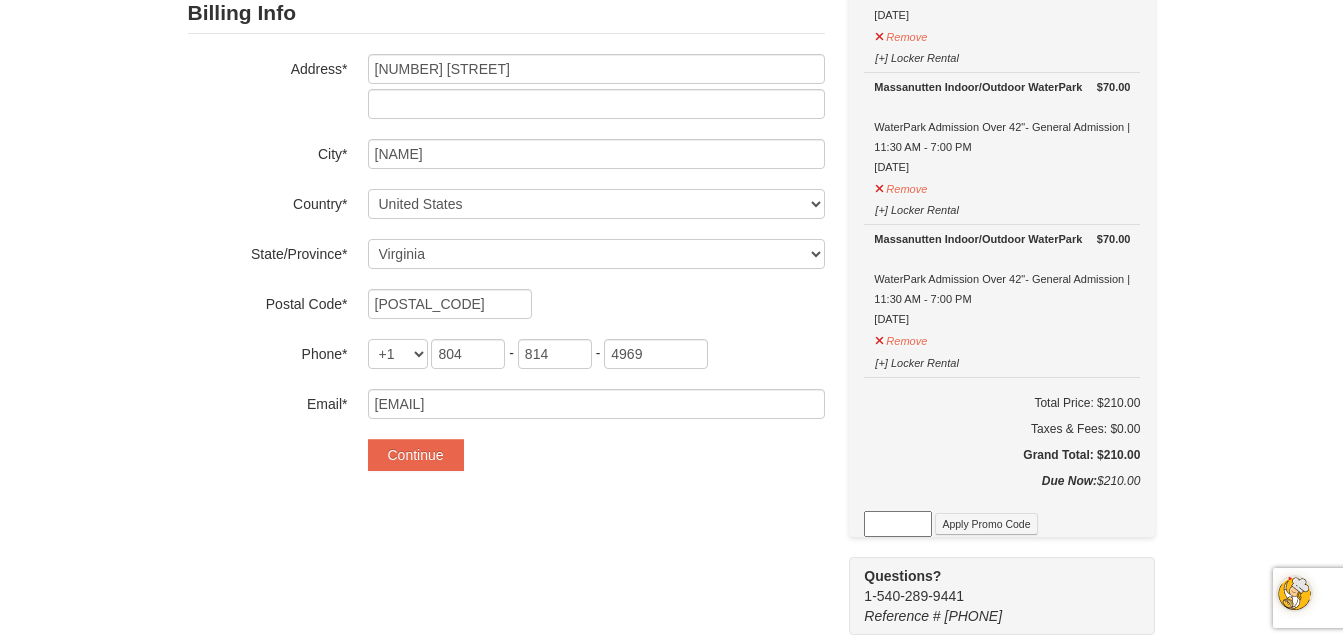 scroll, scrollTop: 305, scrollLeft: 0, axis: vertical 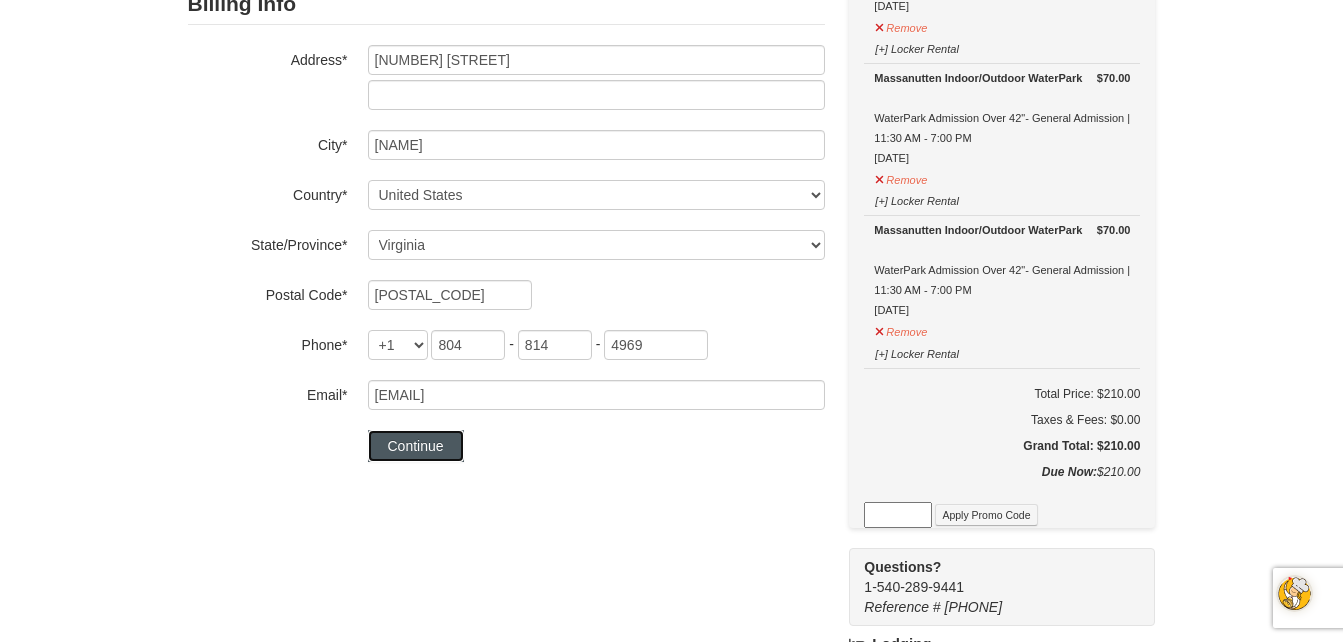 click on "Continue" at bounding box center [416, 446] 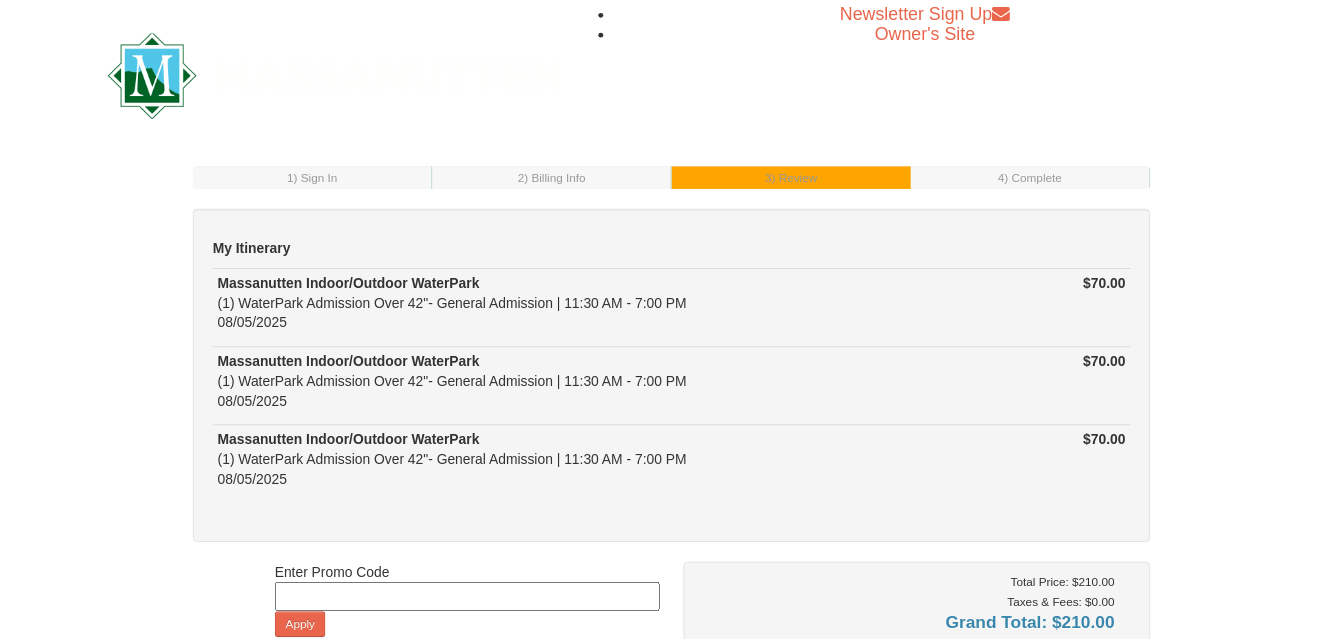 scroll, scrollTop: 0, scrollLeft: 0, axis: both 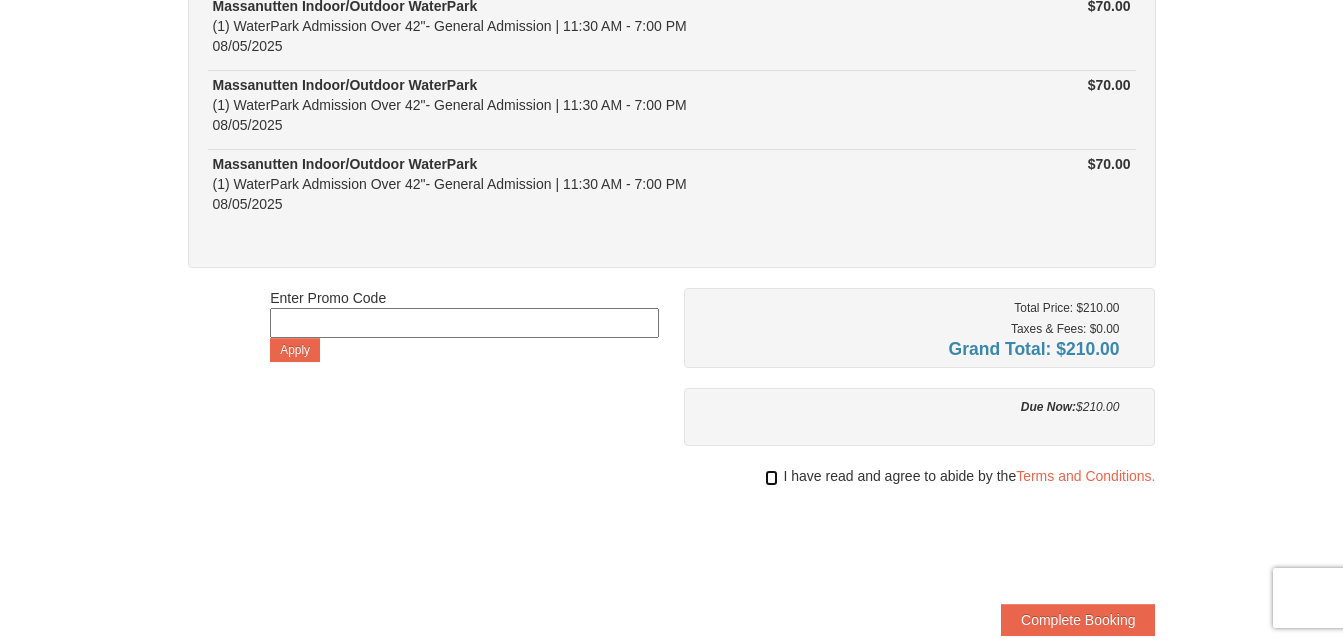 click at bounding box center (771, 478) 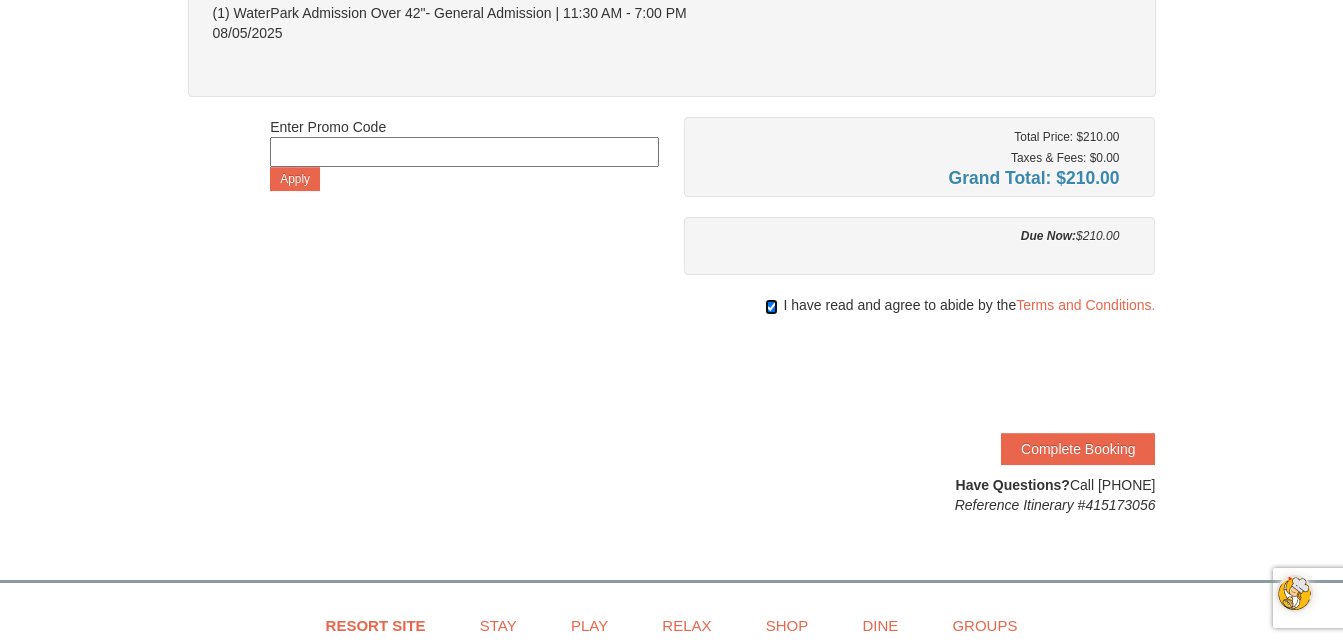 scroll, scrollTop: 409, scrollLeft: 0, axis: vertical 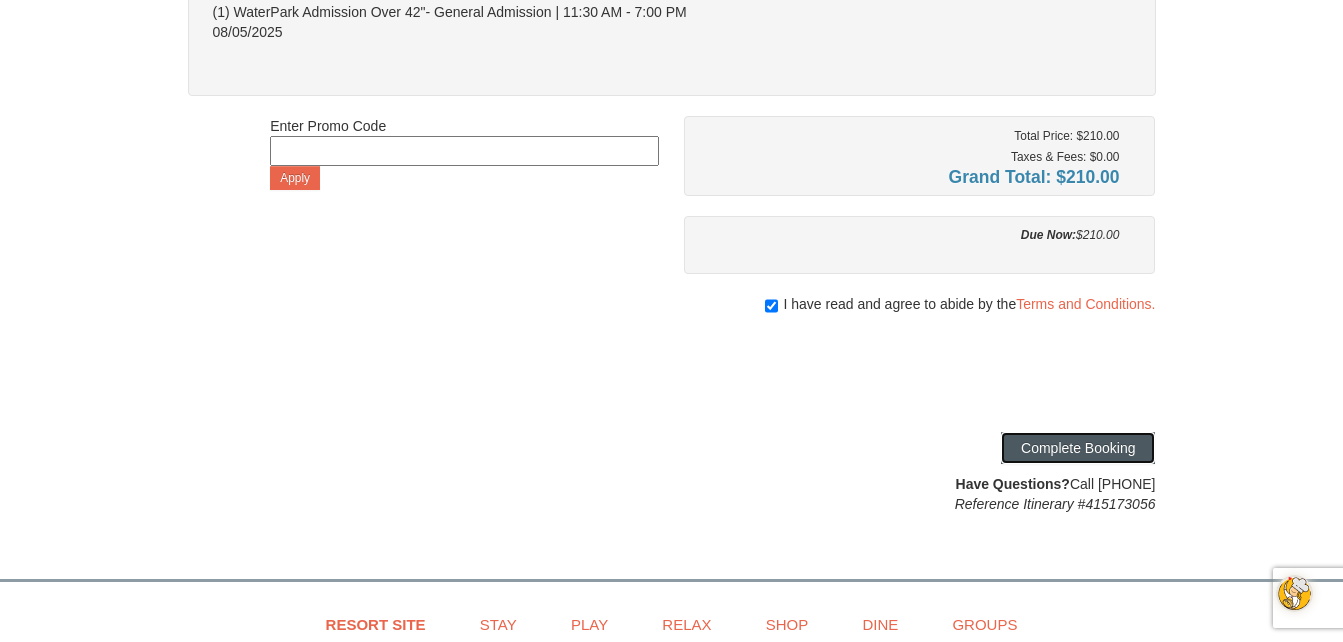 click on "Complete Booking" at bounding box center [1078, 448] 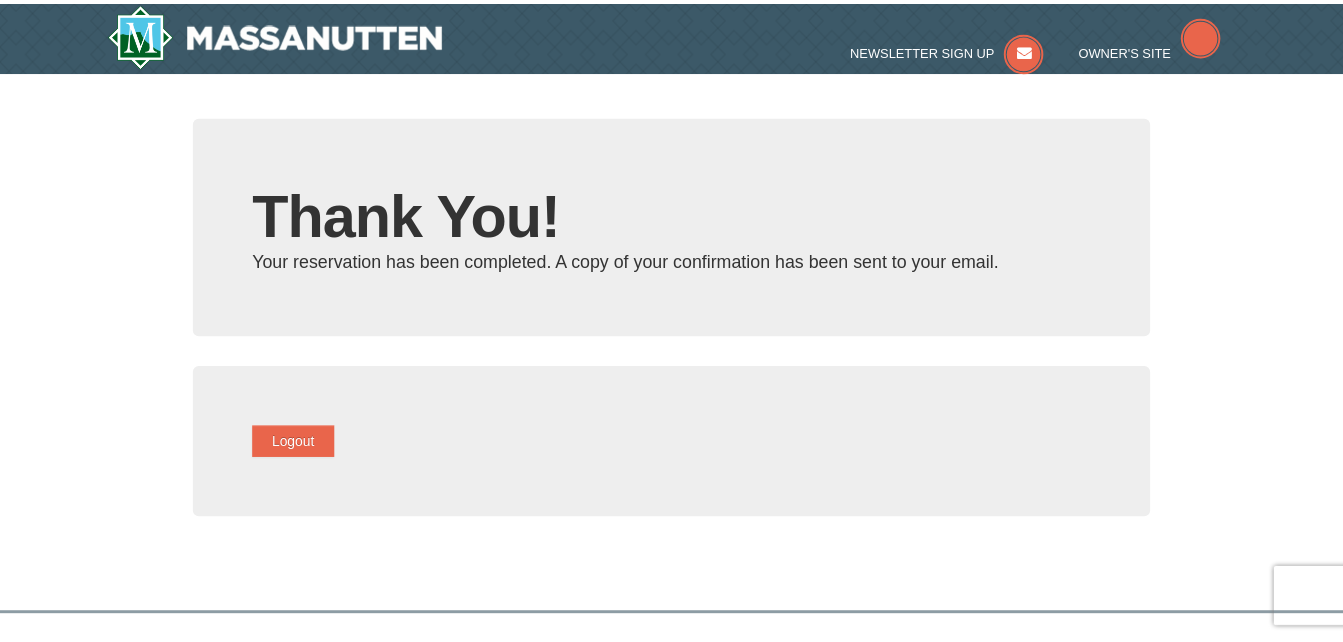 scroll, scrollTop: 0, scrollLeft: 0, axis: both 